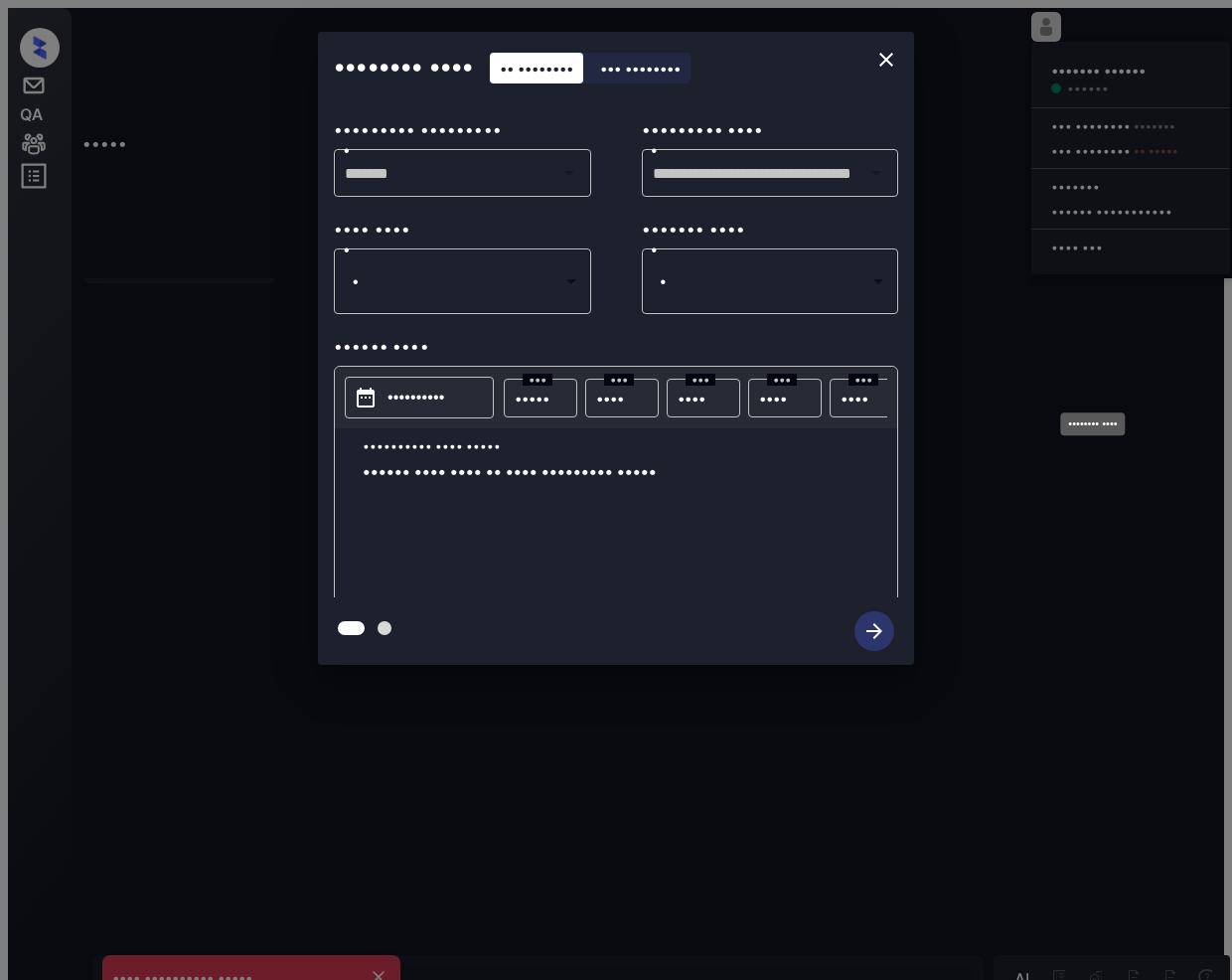 scroll, scrollTop: 0, scrollLeft: 0, axis: both 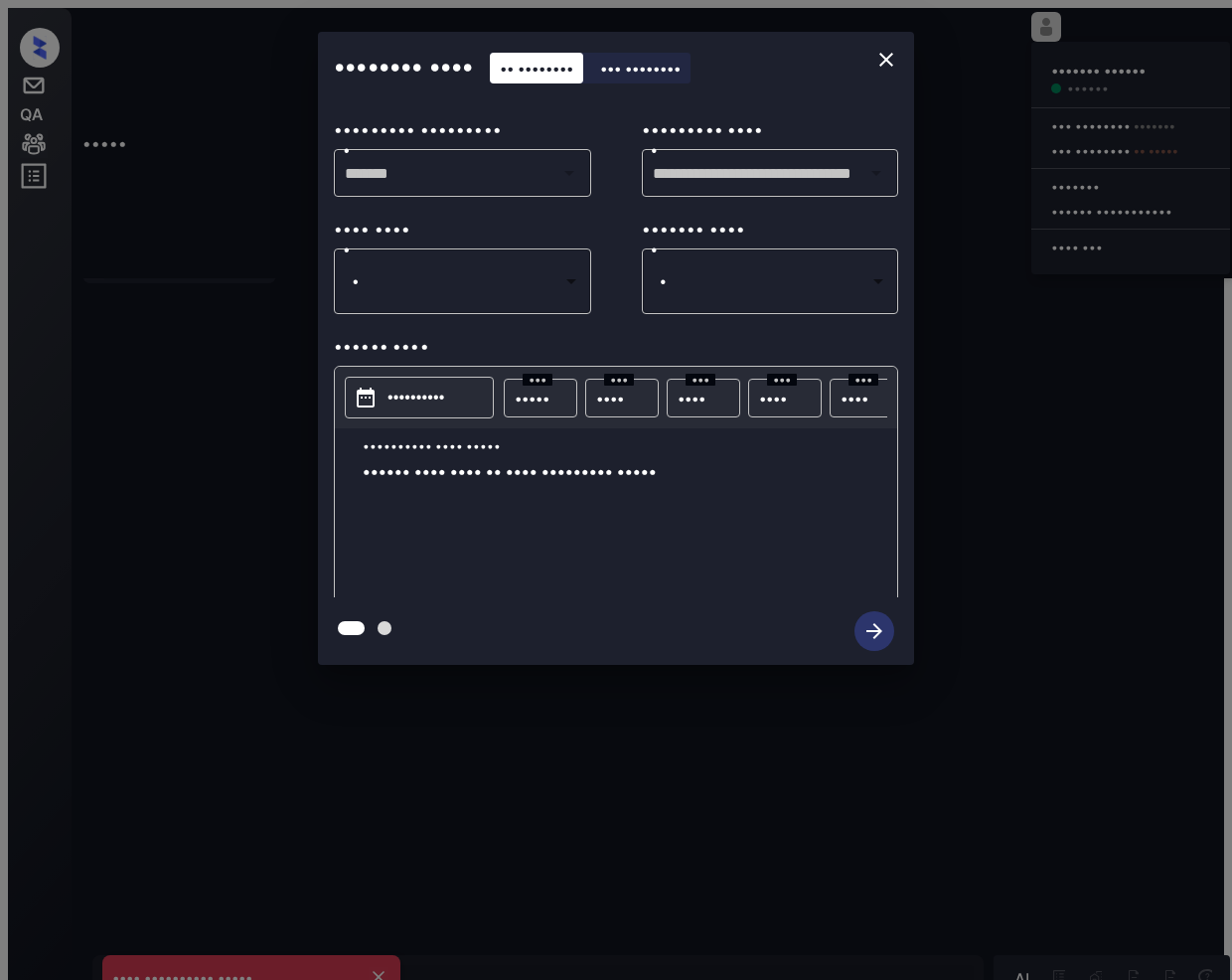 click on "••••• ••••••• •••••• •••••• ••• ••••••••   ••••••• ••• ••••••••   •• ••••• ••••••• •••••• ••  •••••  •••• •••• ••• ••••••••• •••••• ••••• ••   ••••• ••• •••••••  •••• •••••••••••••• ••••••••• •••••• ••••• ••   ••••••• •••••• ••••• ••••• •••••  ••••••••• ••••••••• ••••••••• •••• •••• •••••••••• ••••• •••• ••••••• ••• ••••••••••••••••  •••• •••• •••• •• •••• •••••• • • ••• ••• •••• •••••• •••• •• ••• •• ••• •••• ••• •••• •• •••••• ••• ••• ••• ••••• •••••• ••• ••••••• •••••• ••••• ••••• •• •••••••••••••••••••••••••••••••••••••••••••••••••••••••••••••••••••••••••••••••••••••••••••••••••••••••••••••••••••••••••••••• • ••••• •••• •••• •••• •••• ••••••• •• •••• •••••••• •••••••••••• •••• ••• •••••••• ••• ••• •••• ••••• ••  •••••• •  ••••••• • ••• ••••••• ••••• •••• ••••••• ••• •••••••••• •• ••••••• •••••• ••• ••• •••• ••••• •• • ••• ••••••• •••••• ••• •• ••• •••••••••• •• ••••••••••••••••••• ••••••• ••••• •••••• •••• •• •••••• •••••••• ••••••••• •• •••• ••• ••••• •••• ••• ••• •••• ••••• •• • ••• ••••••• •••• • •" at bounding box center [616, 498] 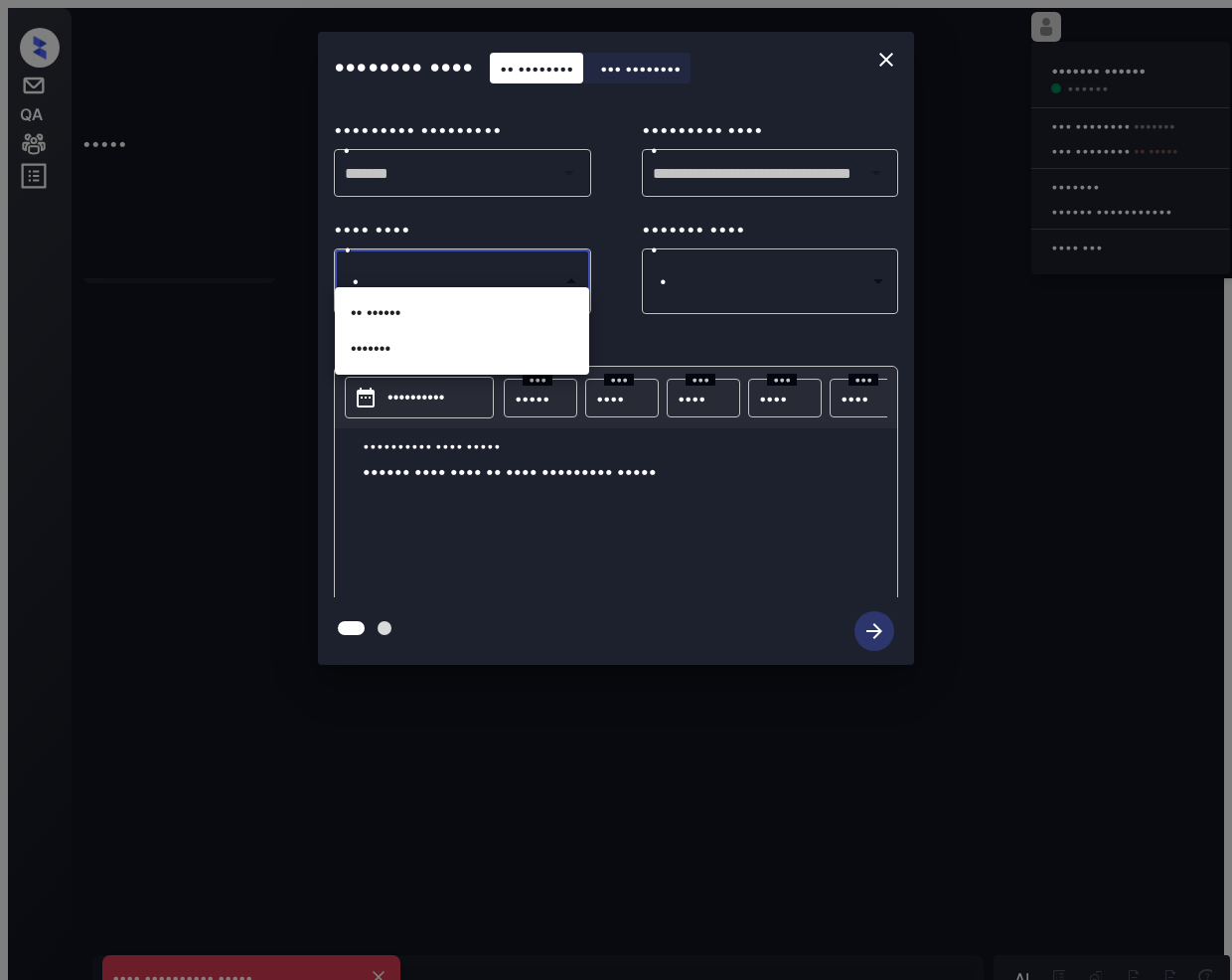 drag, startPoint x: 411, startPoint y: 296, endPoint x: 570, endPoint y: 291, distance: 159.0786 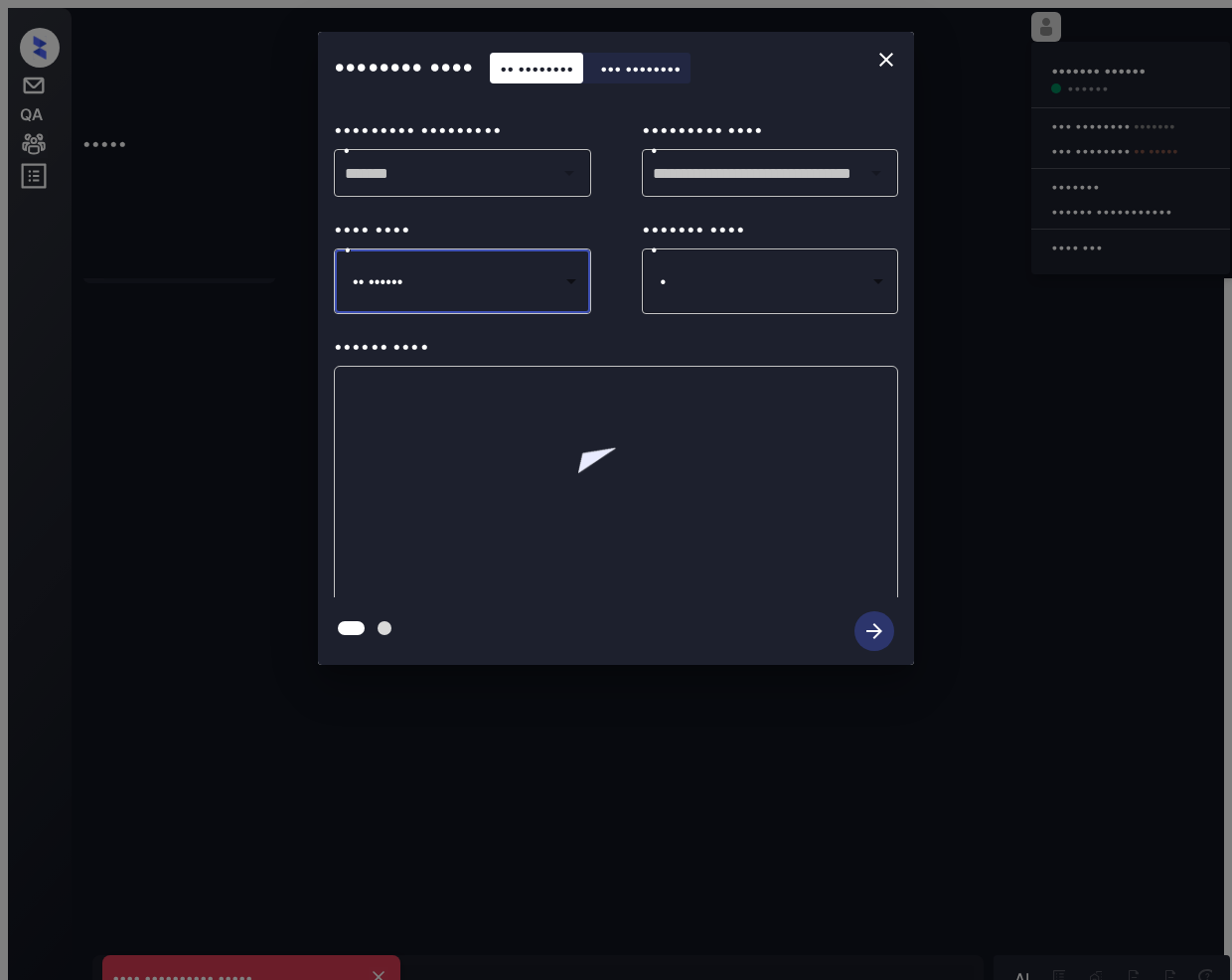 click on "••••• ••••••• •••••• •••••• ••• ••••••••   ••••••• ••• ••••••••   •• ••••• ••••••• •••••• ••  •••••  •••• •••• ••• ••••••••• •••••• ••••• ••   ••••• ••• •••••••  •••• •••••••••••••• ••••••••• •••••• ••••• ••   ••••••• •••••• ••••• ••••• •••••  ••••••••• ••••••••• ••••••••• •••• •••• •••••••••• ••••• •••• ••••••• ••• ••••••••••••••••  •••• •••• •••• •• •••• •••••• • • ••• ••• •••• •••••• •••• •• ••• •• ••• •••• ••• •••• •• •••••• ••• ••• ••• ••••• •••••• ••• ••••••• •••••• ••••• ••••• •• •••••••••••••••••••••••••••••••••••••••••••••••••••••••••••••••••••••••••••••••••••••••••••••••••••••••••••••••••••••••••••••• • ••••• •••• •••• •••• •••• ••••••• •• •••• •••••••• •••••••••••• •••• ••• •••••••• ••• ••• •••• ••••• ••  •••••• •  ••••••• • ••• ••••••• ••••• •••• ••••••• ••• •••••••••• •• ••••••• •••••• ••• ••• •••• ••••• •• • ••• ••••••• •••••• ••• •• ••• •••••••••• •• ••••••••••••••••••• ••••••• ••••• •••••• •••• •• •••••• •••••••• ••••••••• •• •••• ••• ••••• •••• ••• ••• •••• ••••• •• • ••• ••••••• •••• • •" at bounding box center (616, 498) 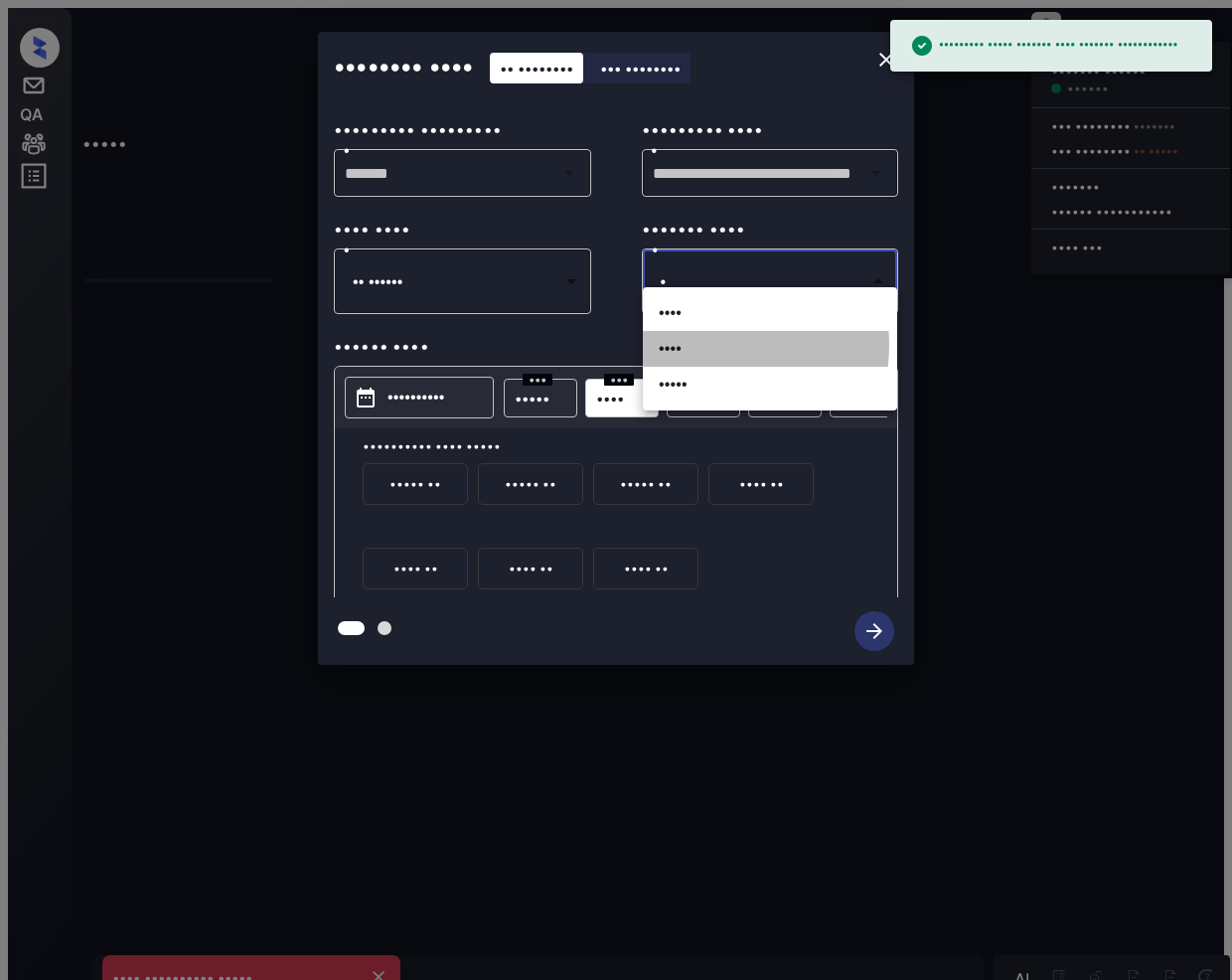 click on "••••" at bounding box center [770, 349] 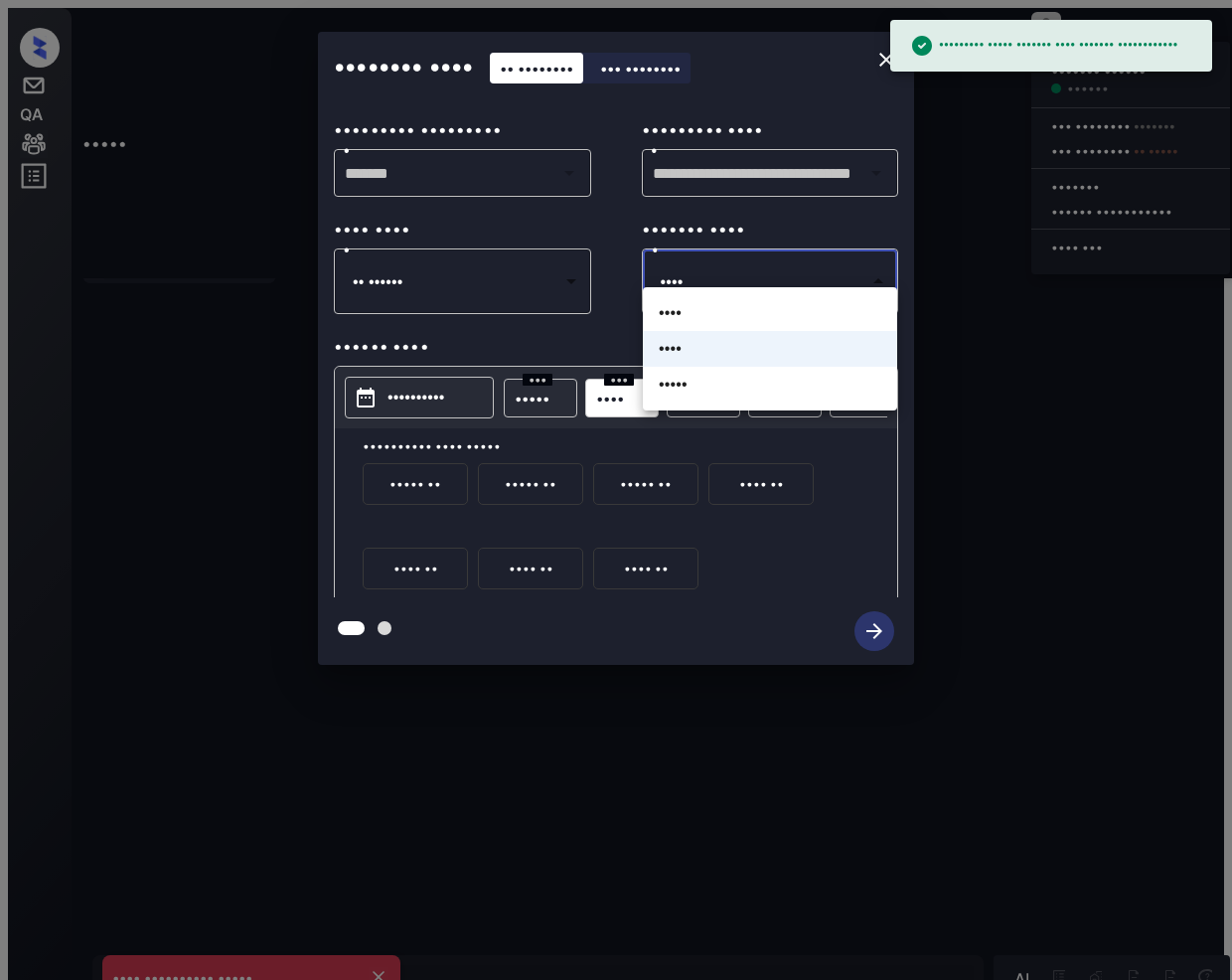 click on "••••••••• ••••• ••••••• •••• ••••••• •••••••••••• ••••• ••••••• •••••• •••••• ••• ••••••••   ••••••• ••• ••••••••   •• ••••• ••••••• •••••• ••  •••••  •••• •••• ••• ••••••••• •••••• ••••• ••   ••••• ••• •••••••  •••• •••••••••••••• ••••••••• •••••• ••••• ••   ••••••• •••••• ••••• ••••• •••••  ••••••••• ••••••••• ••••••••• •••• •••• •••••••••• ••••• •••• ••••••• ••• ••••••••••••••••  •••• •••• •••• •• •••• •••••• • • ••• ••• •••• •••••• •••• •• ••• •• ••• •••• ••• •••• •• •••••• ••• ••• ••• ••••• •••••• ••• ••••••• •••••• ••••• ••••• •• •••••••••••••••••••••••••••••••••••••••••••••••••••••••••••••••••••••••••••••••••••••••••••••••••••••••••••••••••••••••••••••• • ••••• •••• •••• •••• •••• ••••••• •• •••• •••••••• •••••••••••• •••• ••• •••••••• ••• ••• •••• ••••• ••  •••••• •  ••••••• • ••• ••••••• ••••• •••• ••••••• ••• •••••••••• •• ••••••• •••••• ••• ••• •••• ••••• •• • ••• ••••••• •••••• ••• ••• •••• ••••• •• • ••• ••••••• •••• •••• ••••••••••• •• ••••••• •••••• •••••• ••• ••• •••• ••••• •• • ••••• • •" at bounding box center (616, 498) 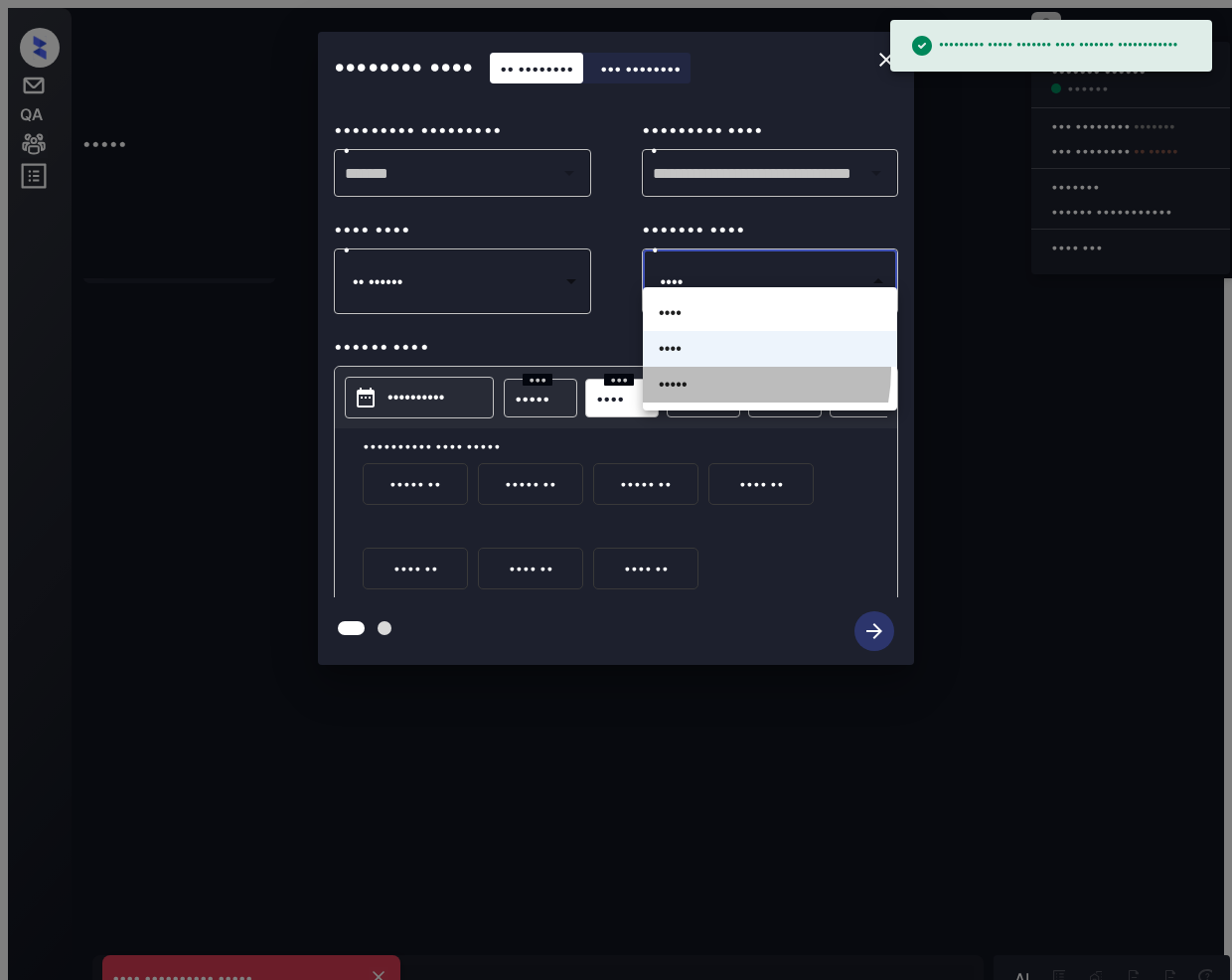 click on "•••••" at bounding box center (770, 385) 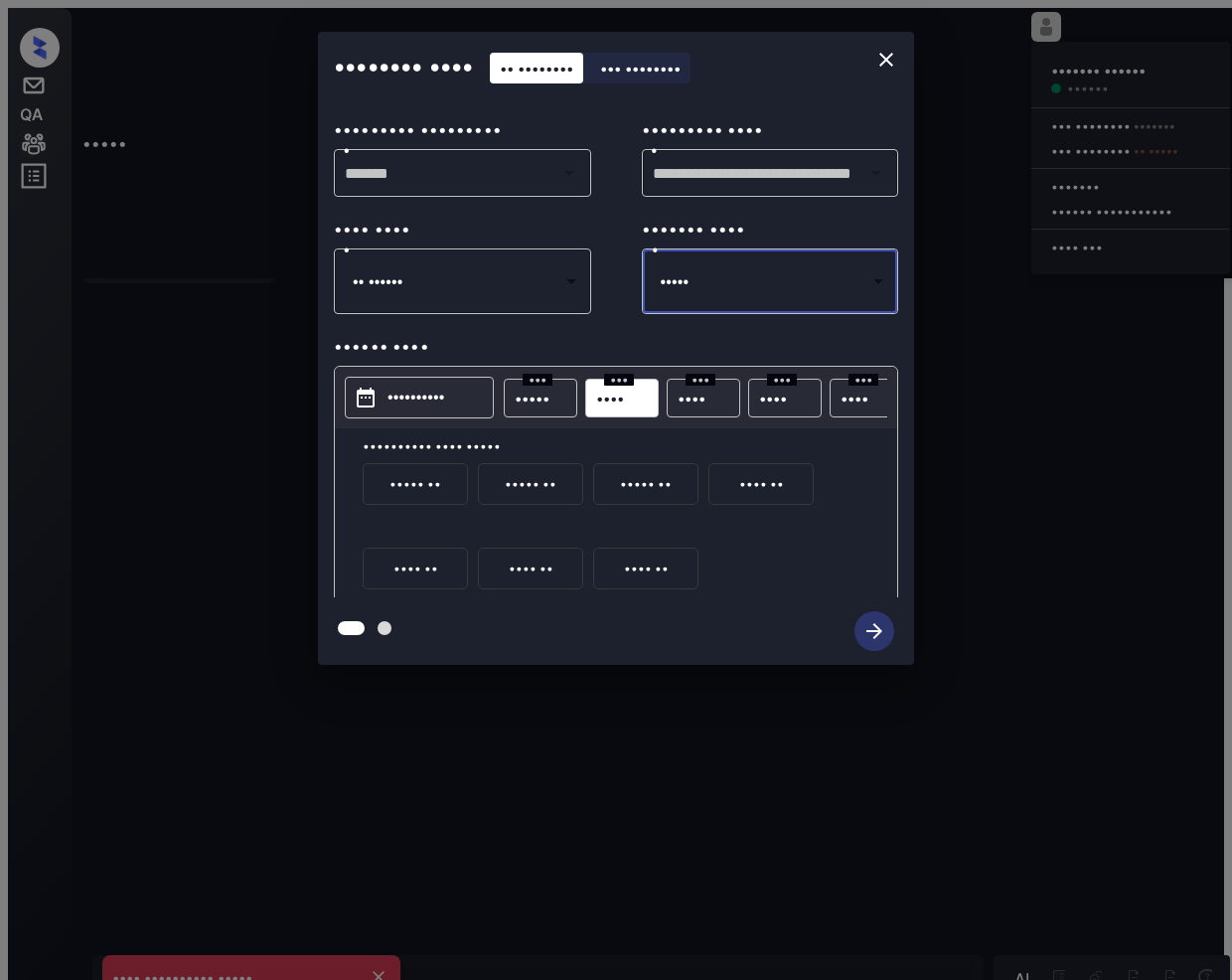click on "••• • •••" at bounding box center [785, 398] 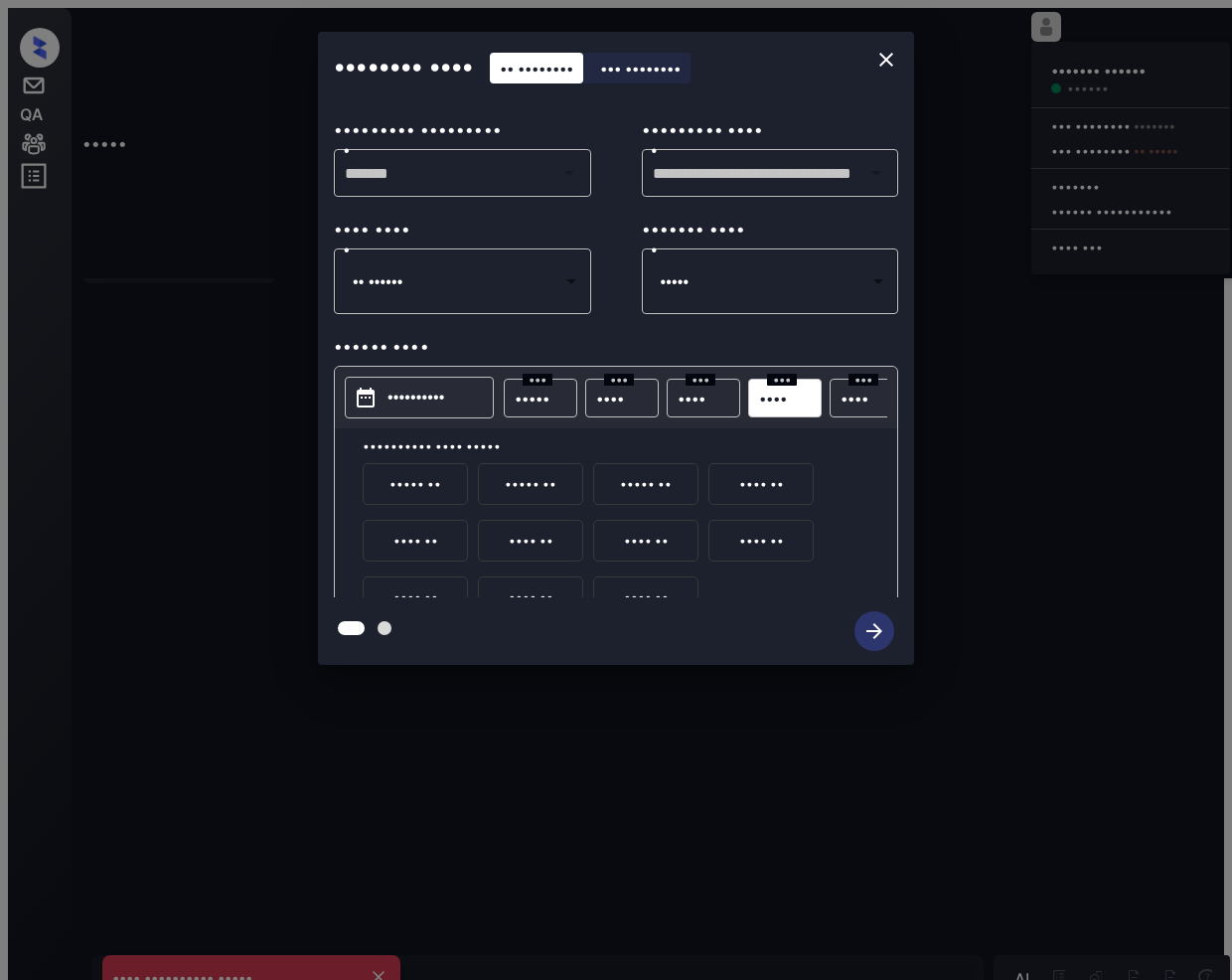 click on "•••• ••" at bounding box center [531, 597] 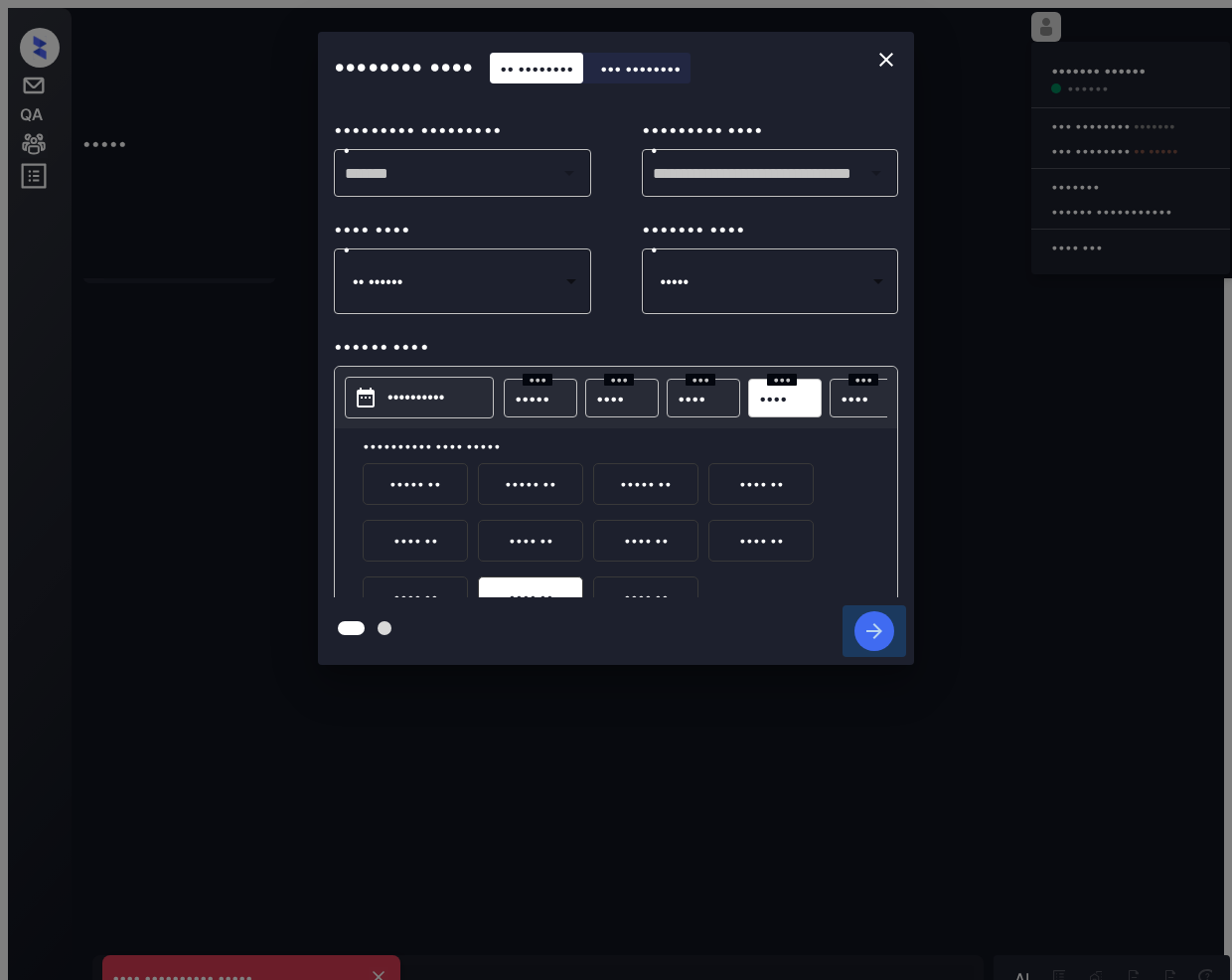 click at bounding box center [874, 631] 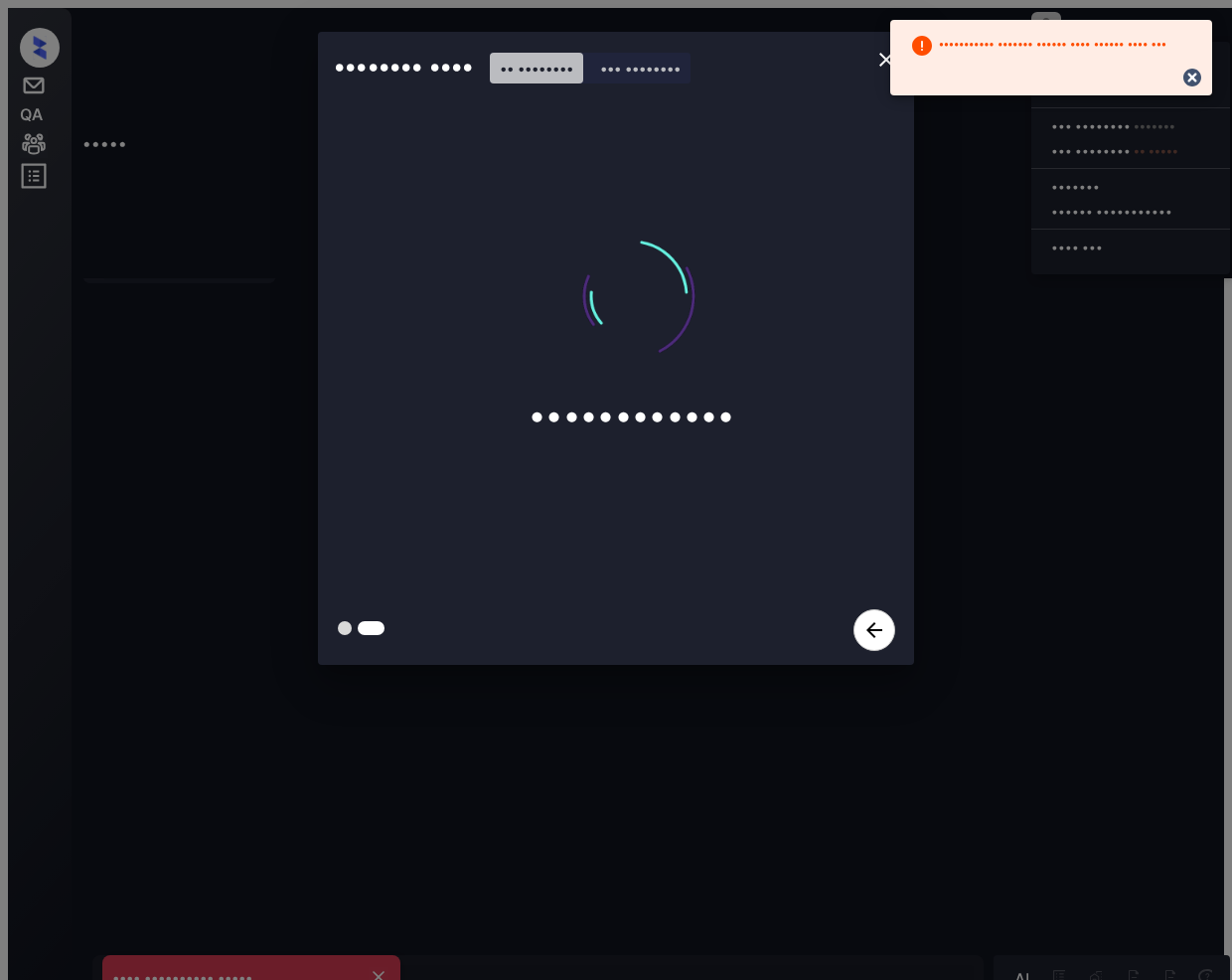 click at bounding box center (1192, 78) 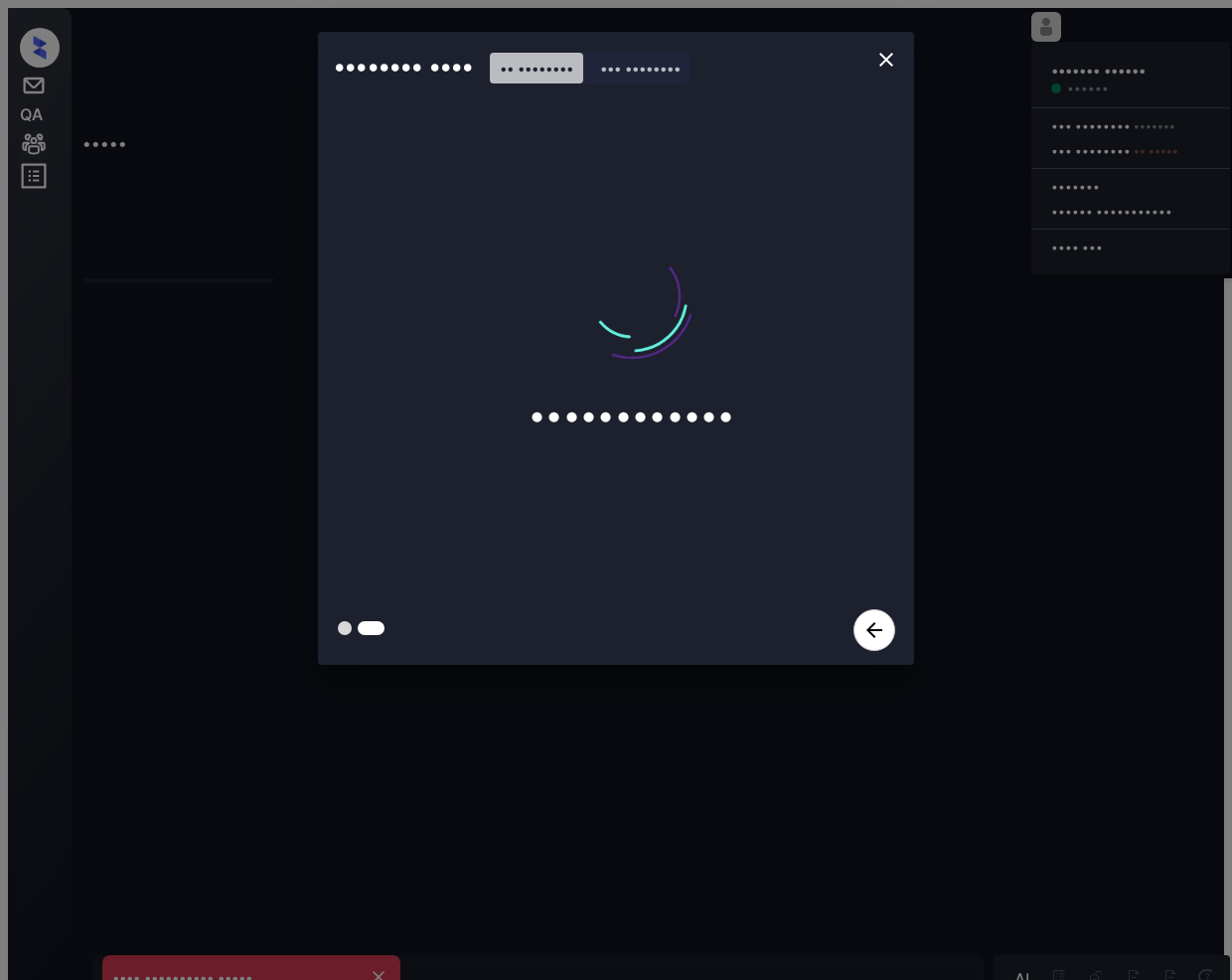 click at bounding box center [886, 60] 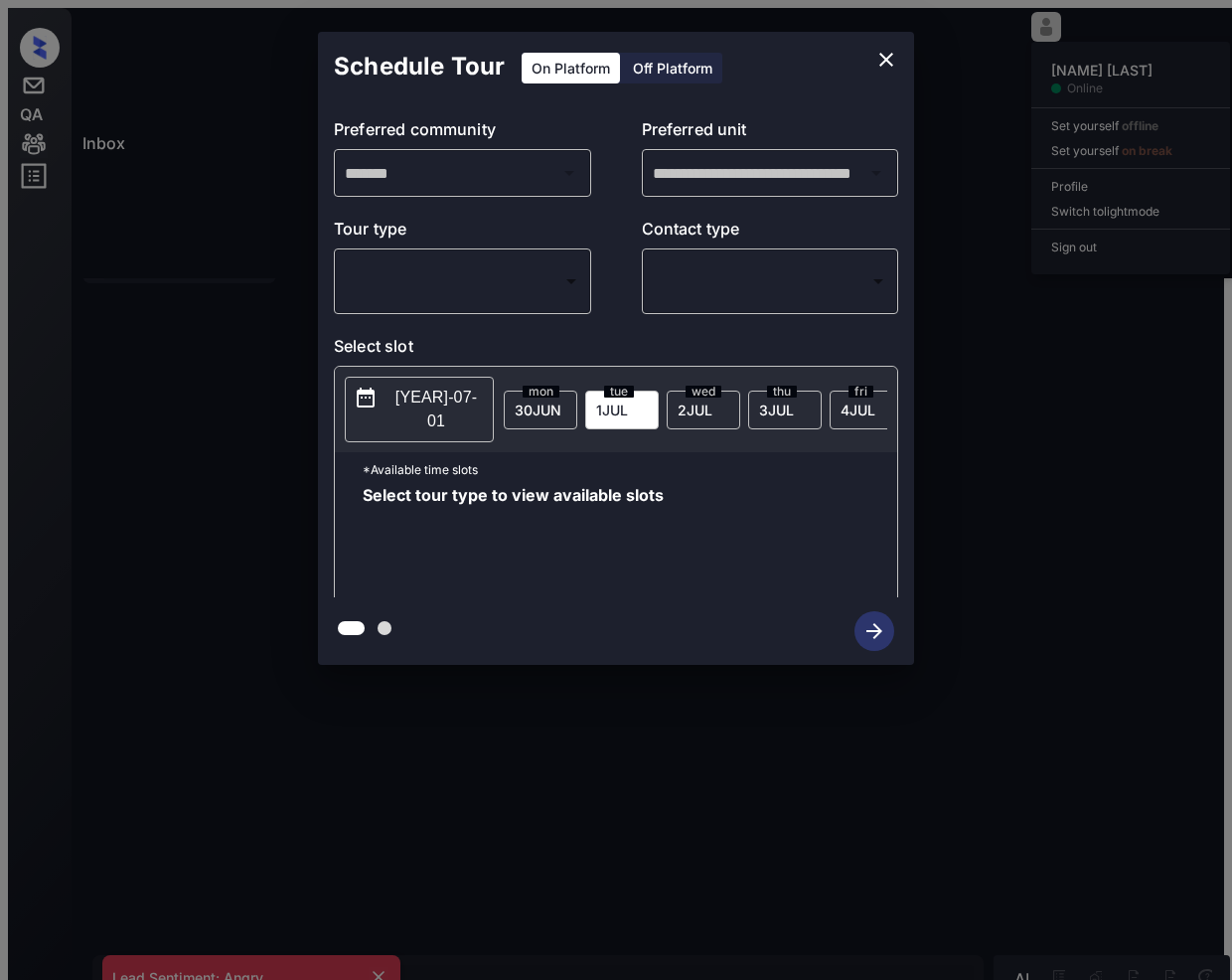 scroll, scrollTop: 0, scrollLeft: 0, axis: both 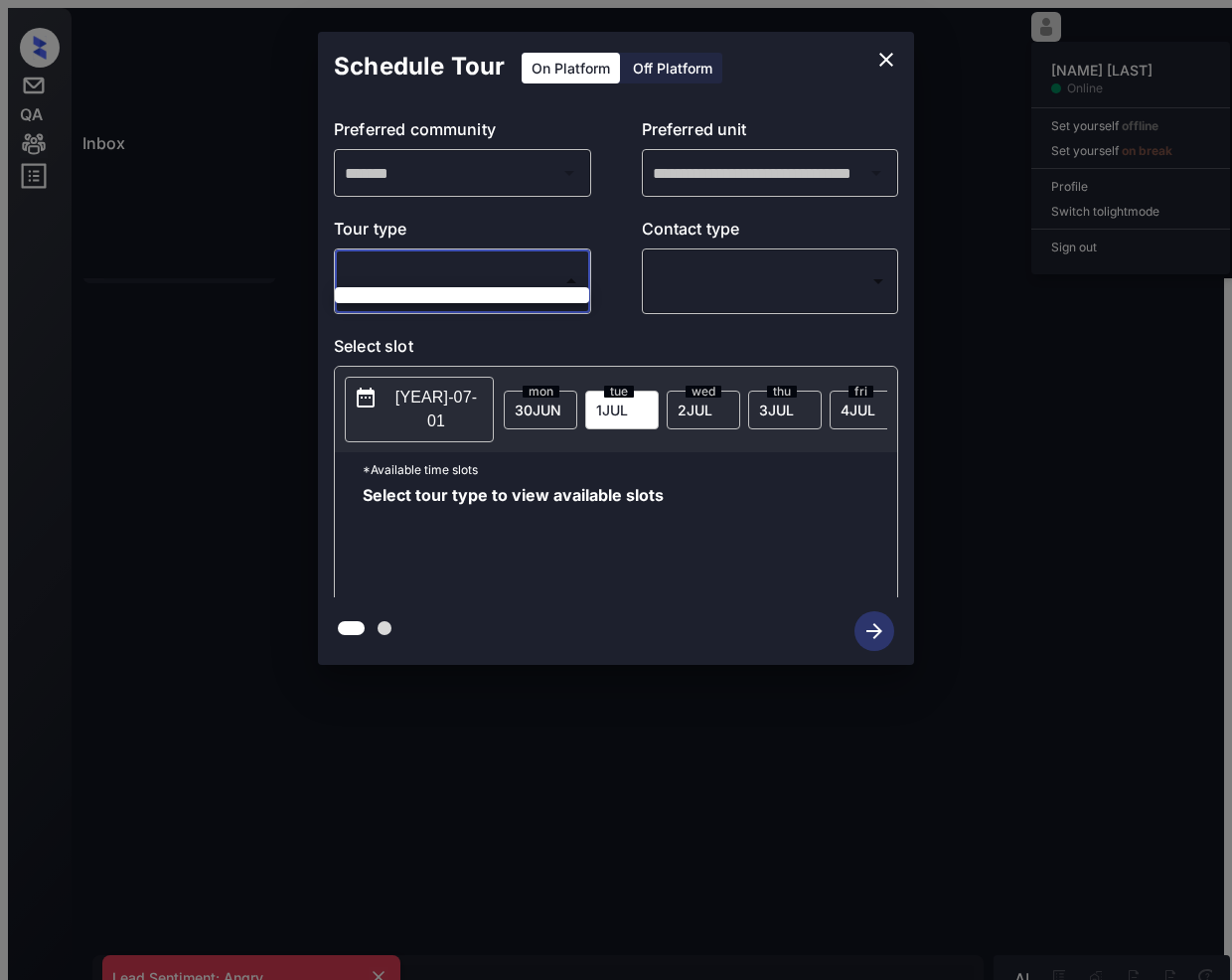 click at bounding box center (616, 490) 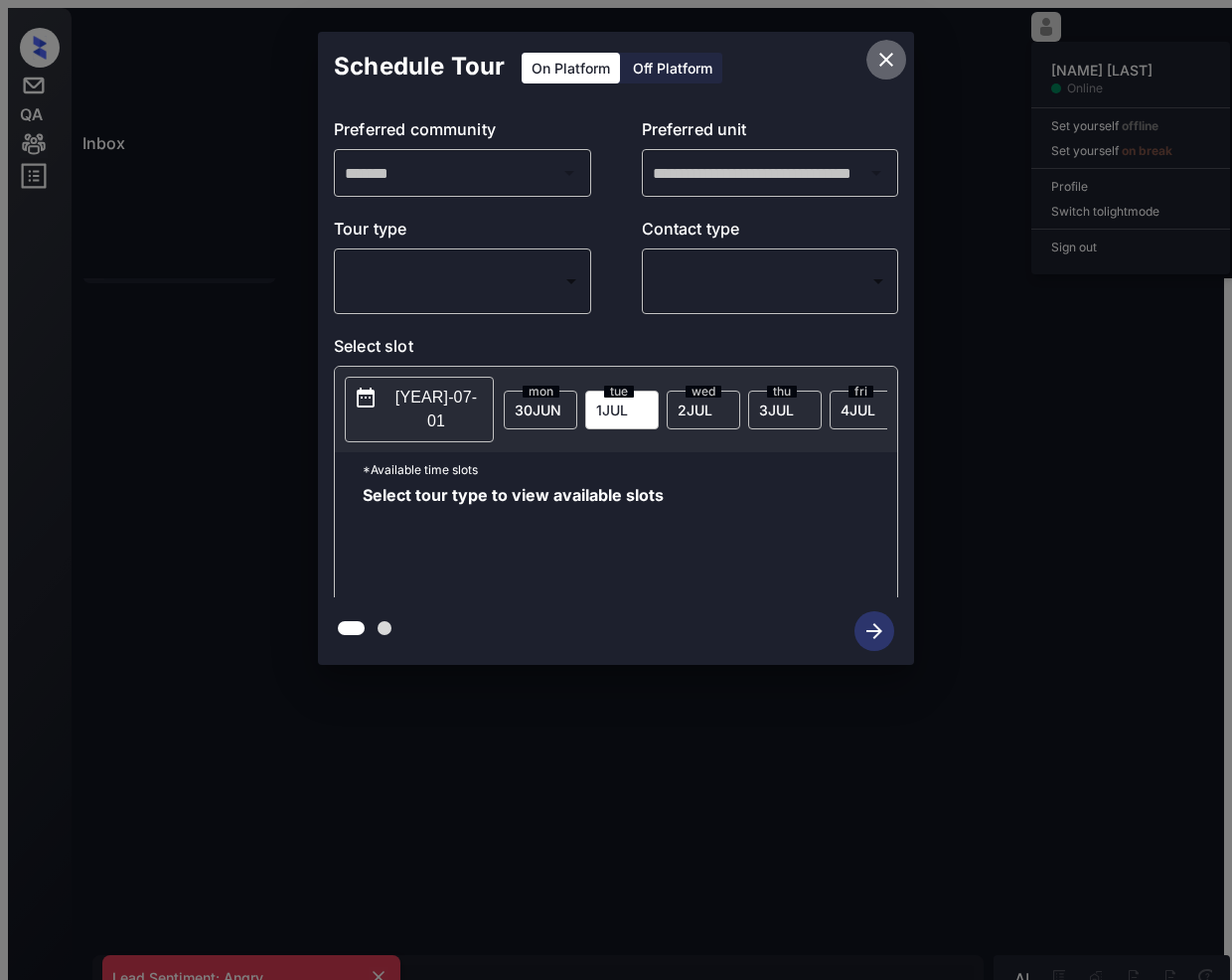 click at bounding box center (886, 60) 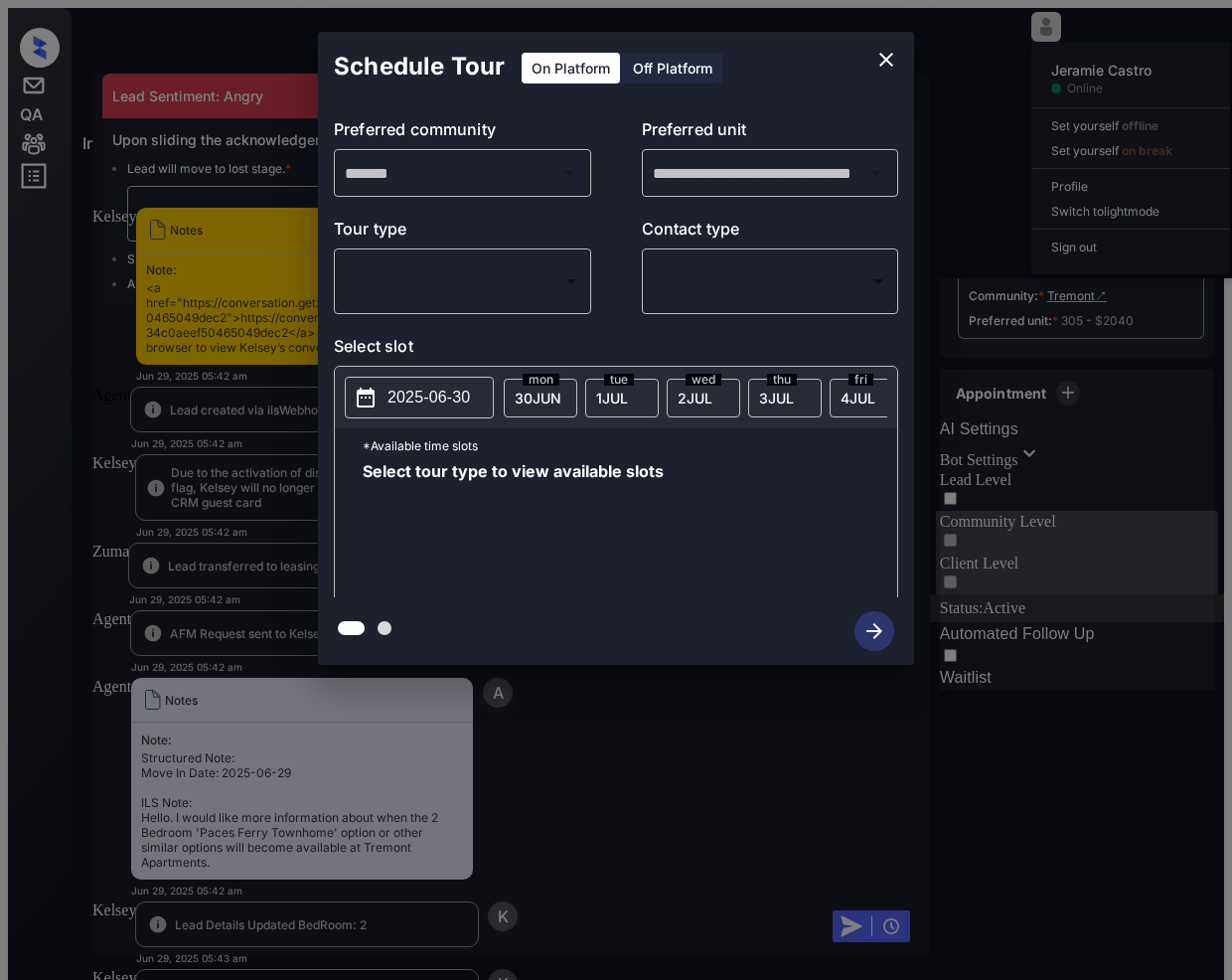scroll, scrollTop: 0, scrollLeft: 0, axis: both 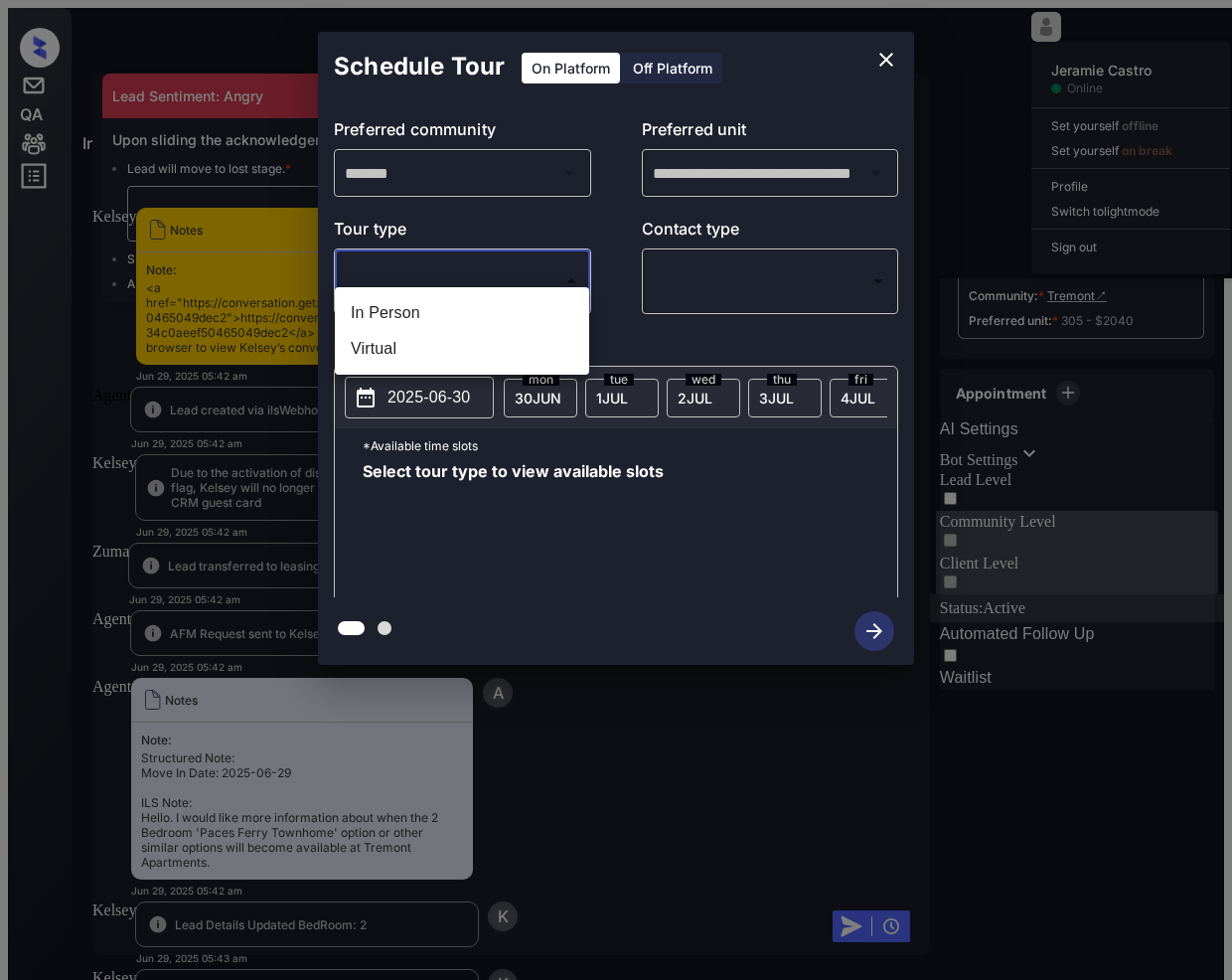 click on "Inbox / [NAME] [NAME] Online Set yourself   offline Set yourself   on break Profile Switch to  light  mode Sign out Contacted Lost Lead Sentiment: Angry Upon sliding the acknowledgement:  Lead will move to lost stage. * ​ SMS and call option will be set to opt out. Kelsey New Message Kelsey Notes Note: <a href="https://conversation.getzuma.com/686134c0aeef50465049dec2">https://conversation.getzuma.com/686134c0aeef50465049dec2</a> - Paste this link into your browser to view Kelsey’s conversation with the prospect [DATE]  Sync'd w  entrata K New Message Agent Lead created via ilsWebhook in Inbound stage. [DATE] A New Message Kelsey Due to the activation of disableLeadTransfer feature flag, Kelsey will no longer transfer ownership of this CRM guest card [DATE] K New Message Zuma Lead transferred to leasing agent: kelsey [DATE] Z New Message Agent AFM Request sent to Kelsey. A New Message A K" at bounding box center [616, 498] 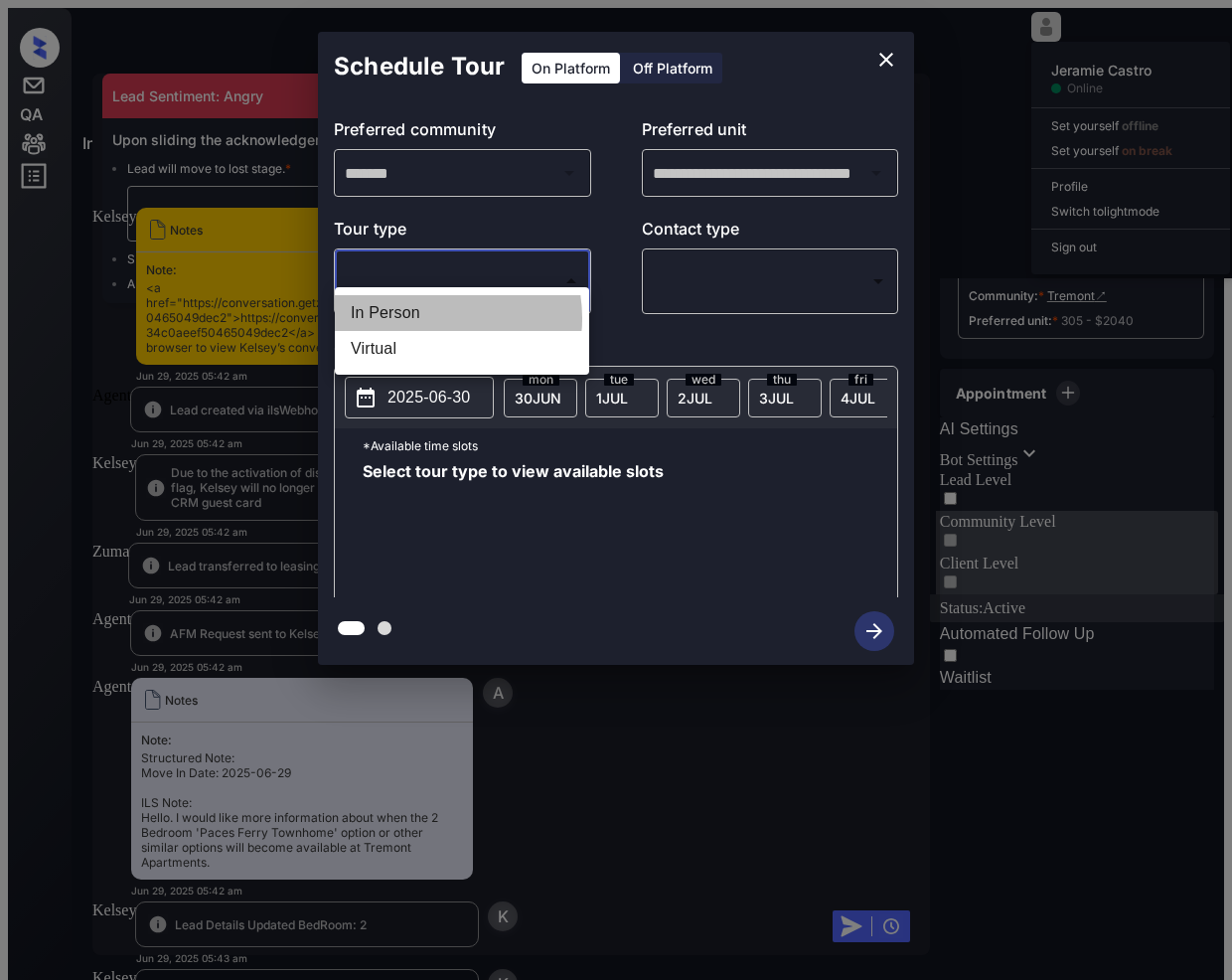 click on "In Person" at bounding box center (462, 313) 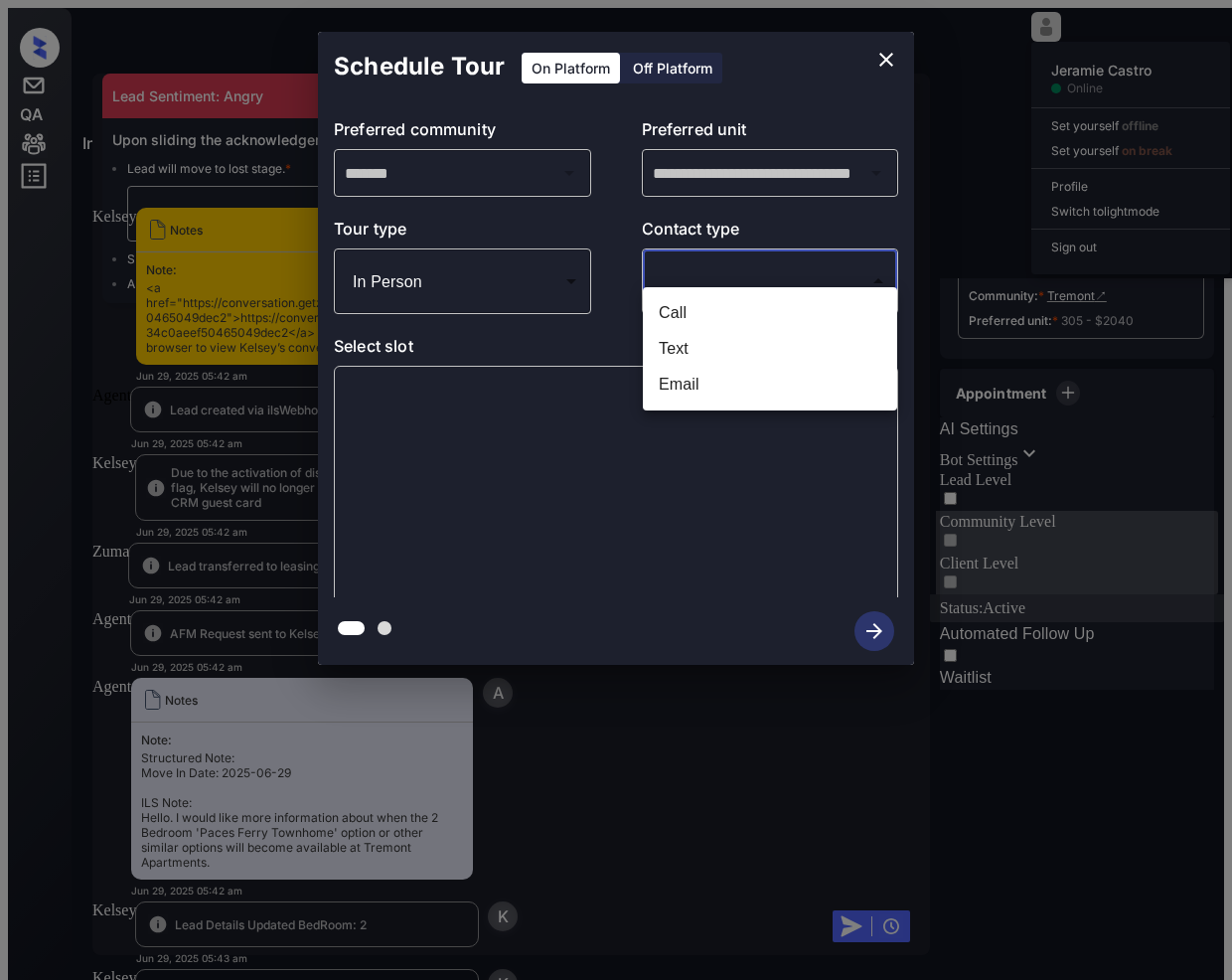click on "Inbox / Nesha Lee ********* Jeramie Castro Online Set yourself   offline Set yourself   on break Profile Switch to  light  mode Sign out Contacted Lost Lead Sentiment: Angry Upon sliding the acknowledgement:  Lead will move to lost stage. * ​ SMS and call option will be set to opt out. AFM will be turned off for the lead. Kelsey New Message Kelsey Notes Note: <a href="https://conversation.getzuma.com/686134c0aeef50465049dec2">https://conversation.getzuma.com/686134c0aeef50465049dec2</a> - Paste this link into your browser to view Kelsey’s conversation with the prospect Jun 29, 2025 05:42 am  Sync'd w  entrata K New Message Agent Lead created via ilsWebhook in Inbound stage. Jun 29, 2025 05:42 am A New Message Kelsey Due to the activation of disableLeadTransfer feature flag, Kelsey will no longer transfer ownership of this CRM guest card Jun 29, 2025 05:42 am K New Message Zuma Lead transferred to leasing agent: kelsey Jun 29, 2025 05:42 am Z New Message Agent AFM Request sent to Kelsey. A New Message A K" at bounding box center [616, 498] 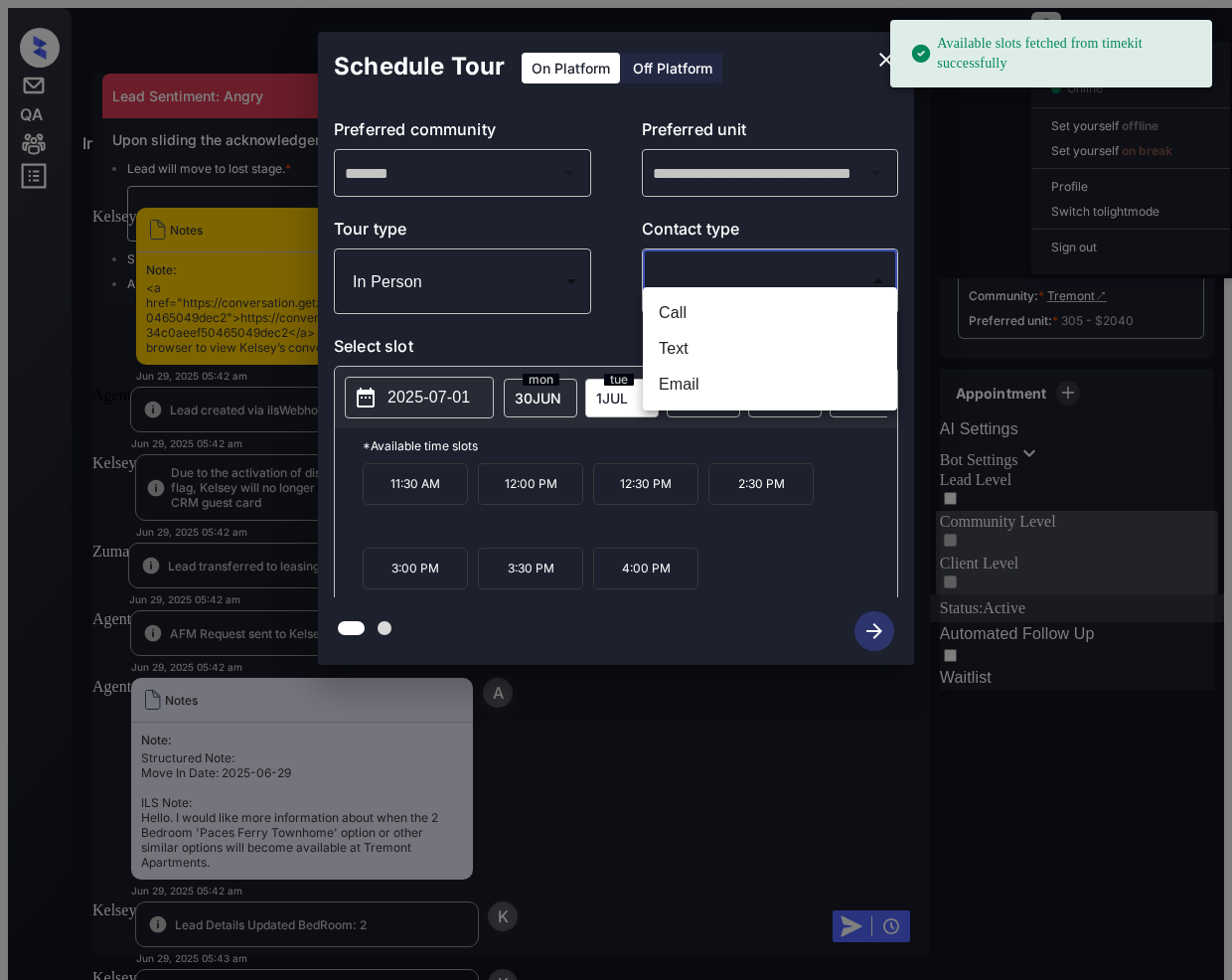 click on "Email" at bounding box center (770, 385) 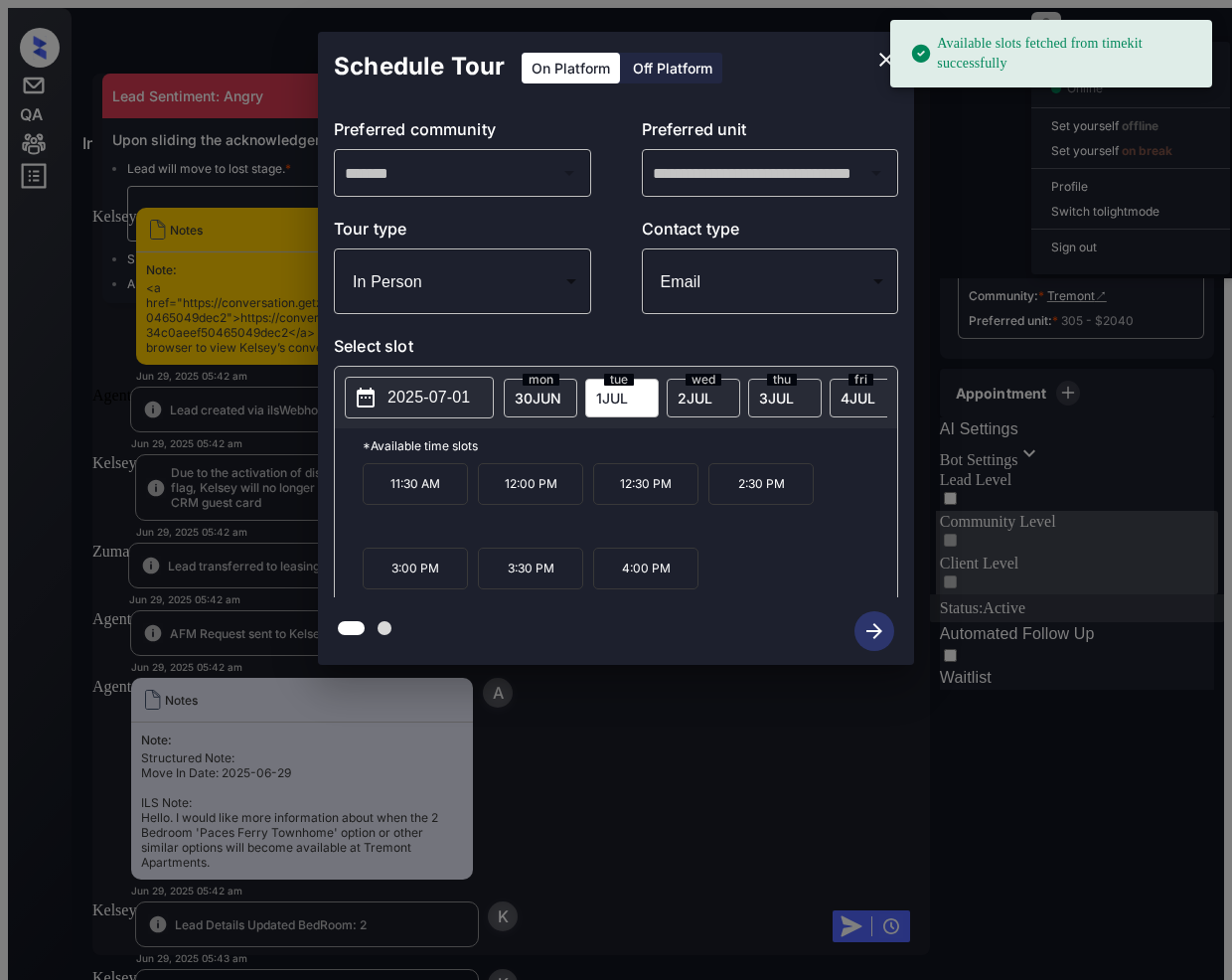 click on "3 JUL" at bounding box center (538, 398) 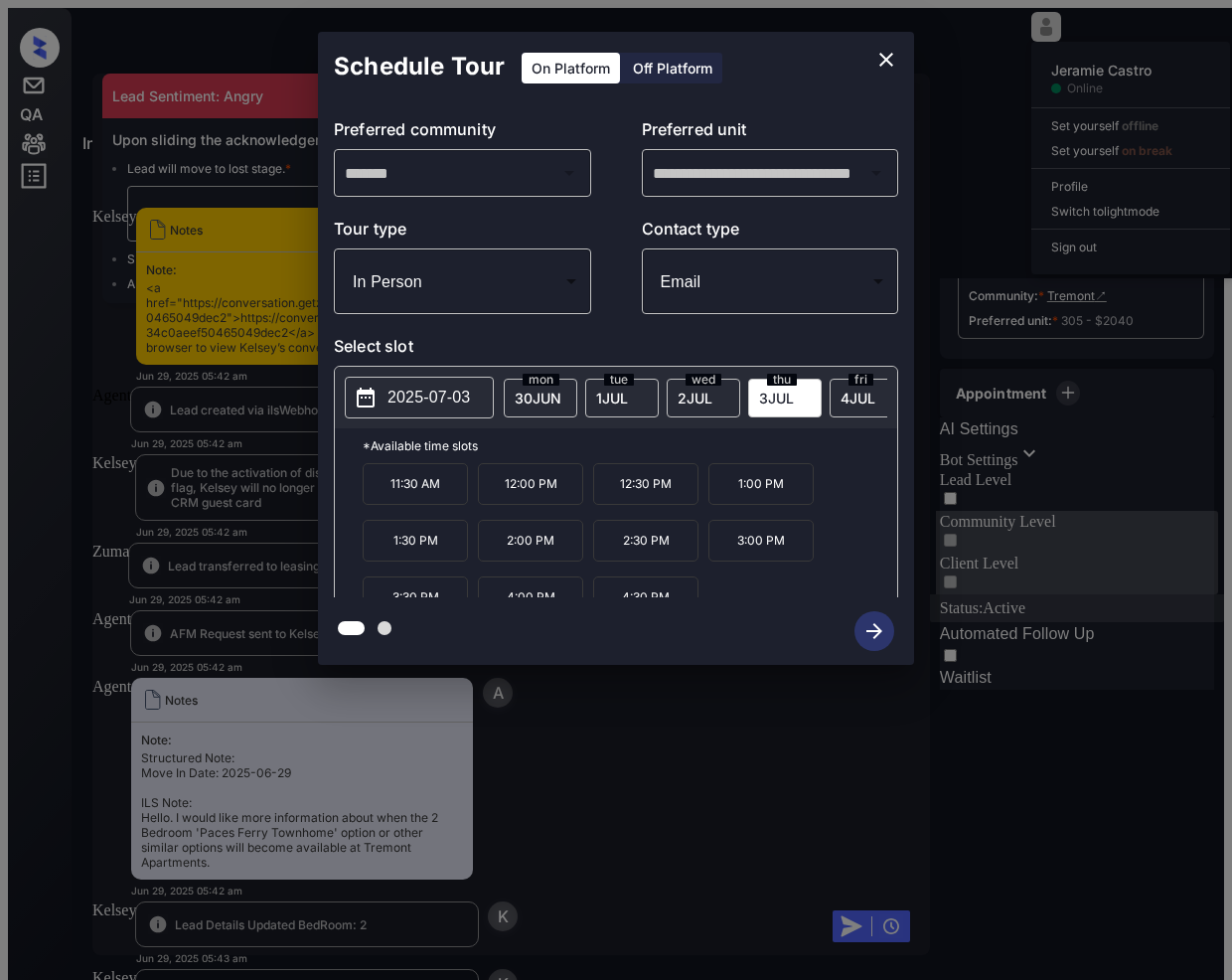 drag, startPoint x: 535, startPoint y: 585, endPoint x: 553, endPoint y: 609, distance: 30 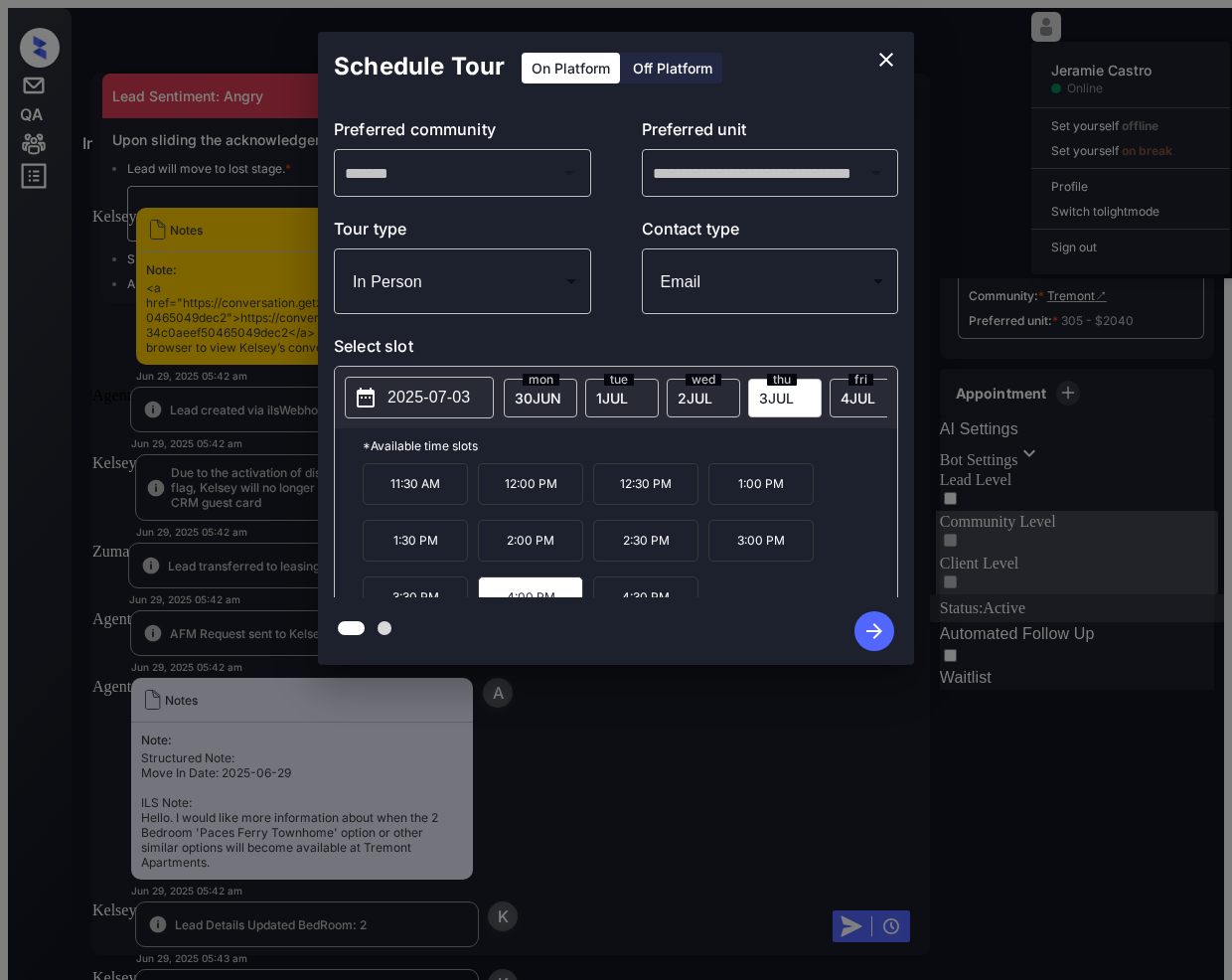 click at bounding box center (874, 631) 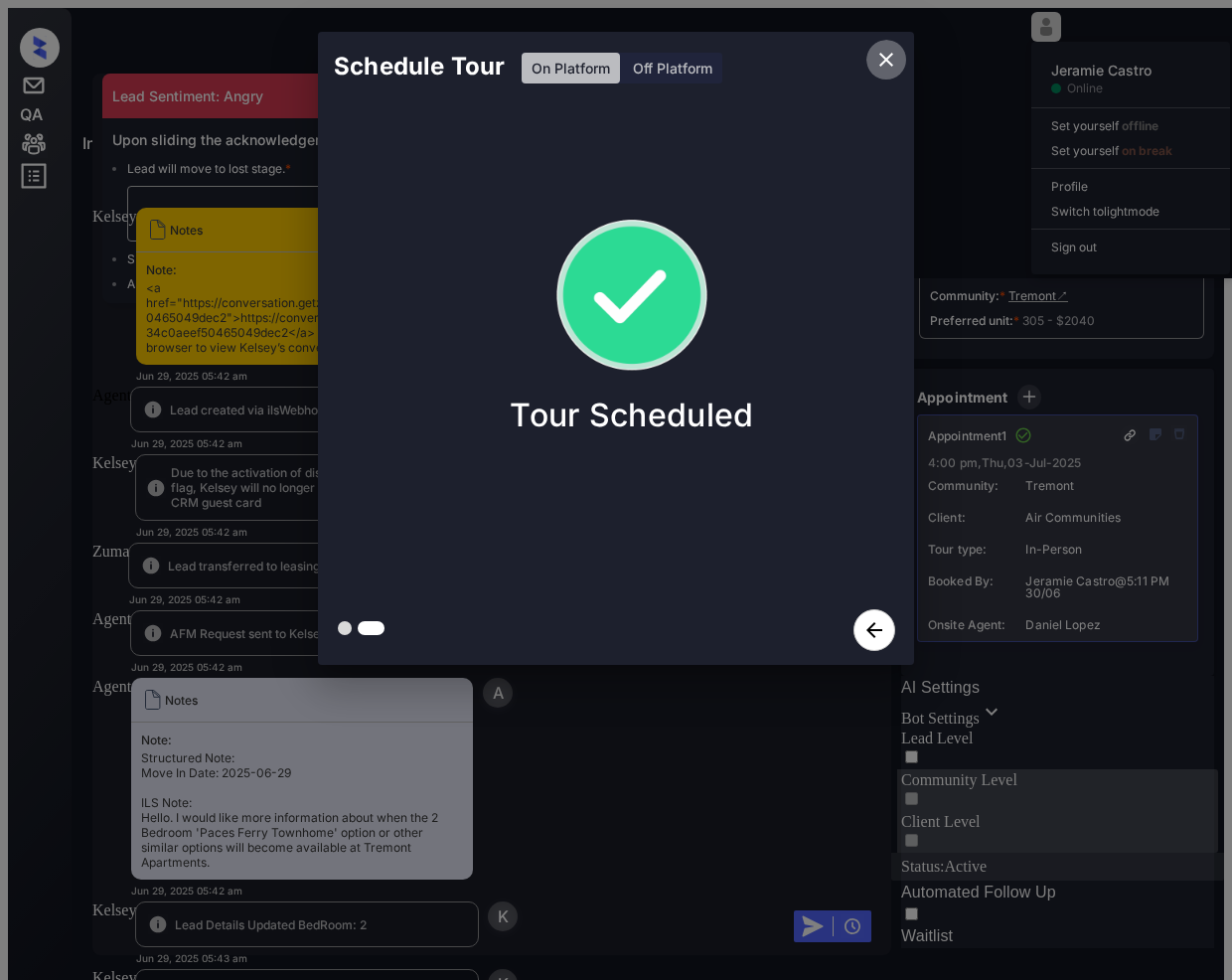 click at bounding box center [886, 60] 